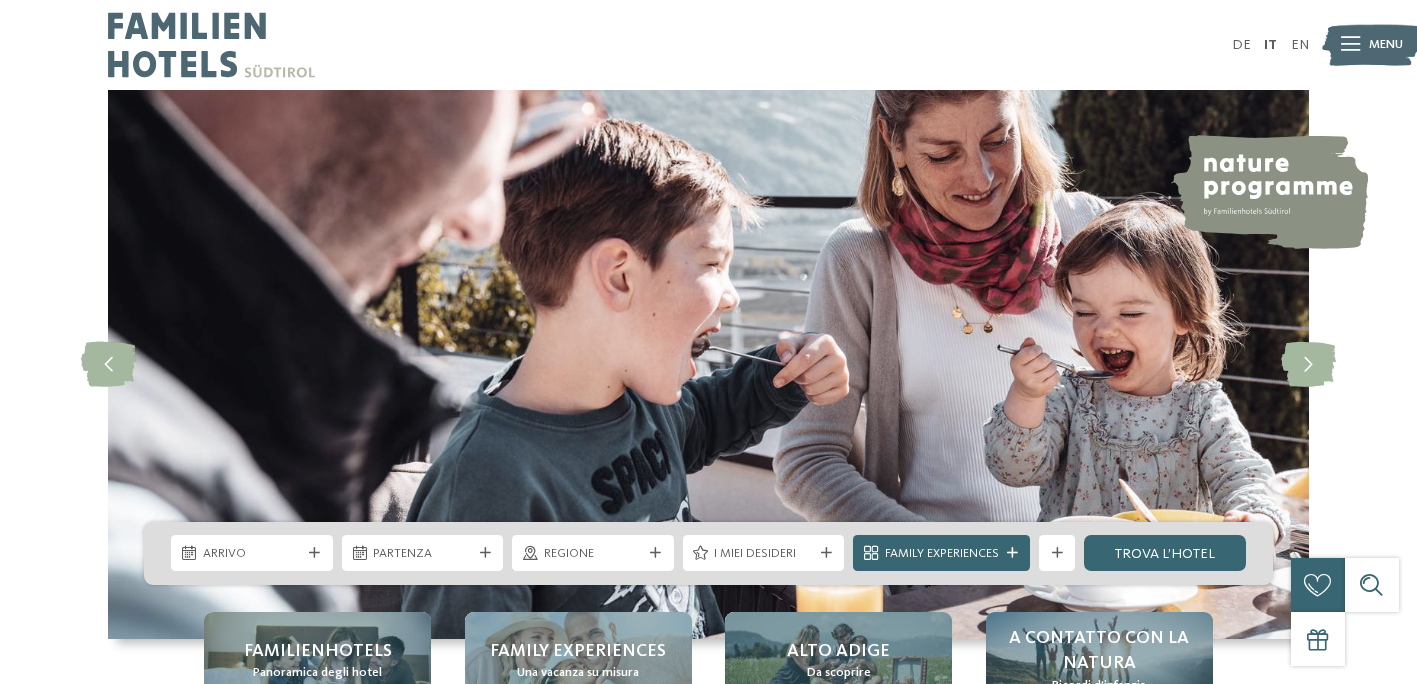 scroll, scrollTop: 0, scrollLeft: 0, axis: both 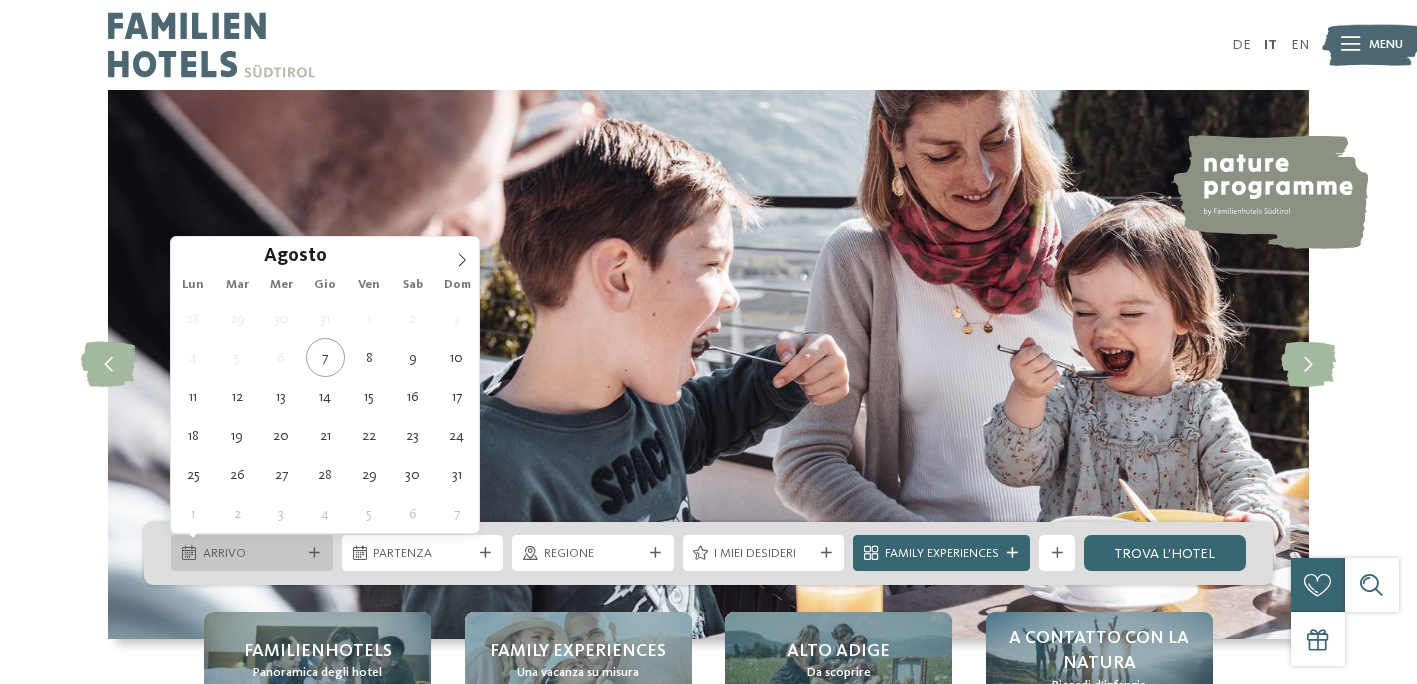 click on "Arrivo" at bounding box center [252, 554] 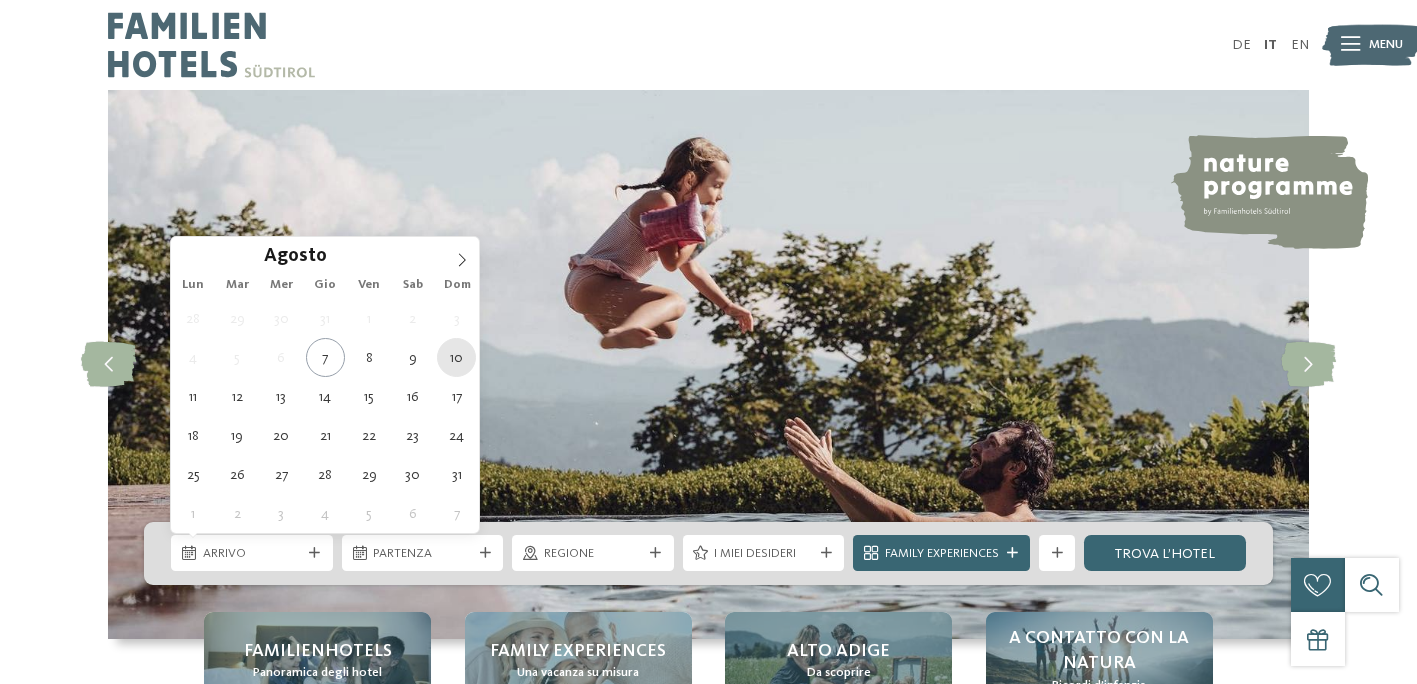 type on "10.08.2025" 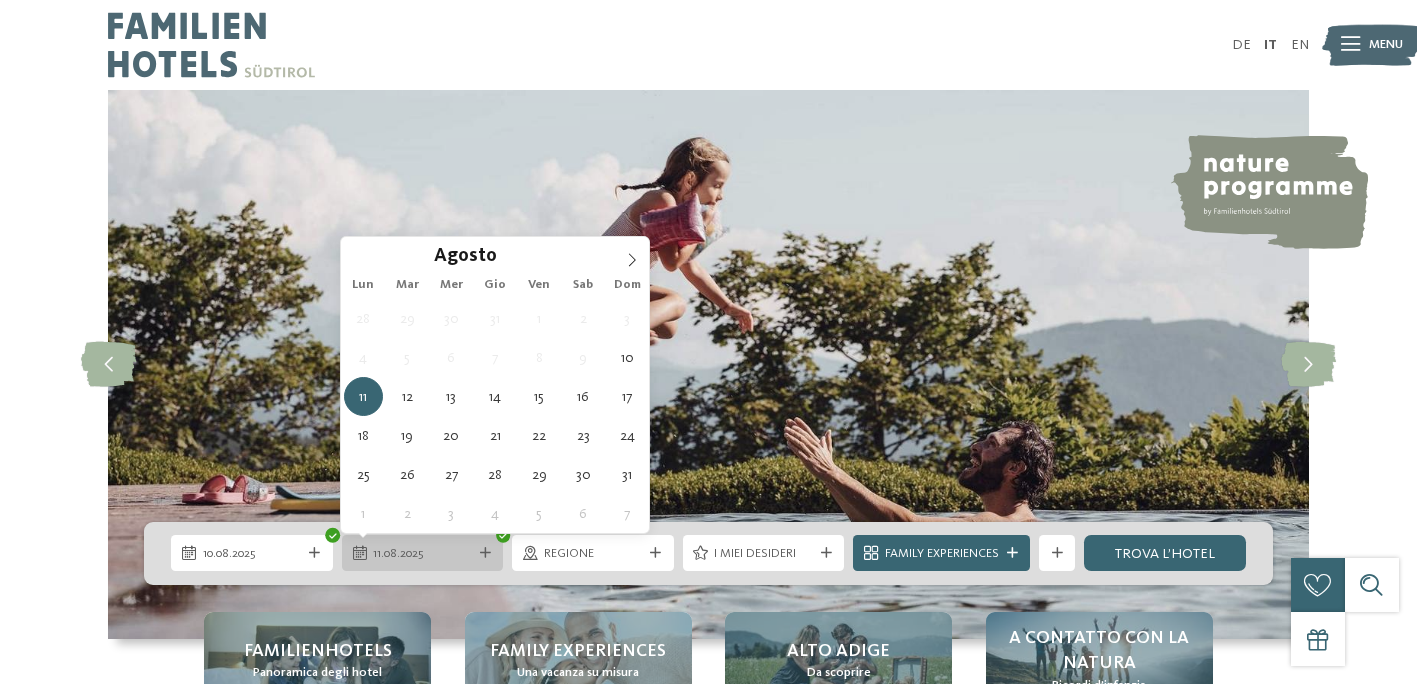 click on "11.08.2025" at bounding box center (423, 553) 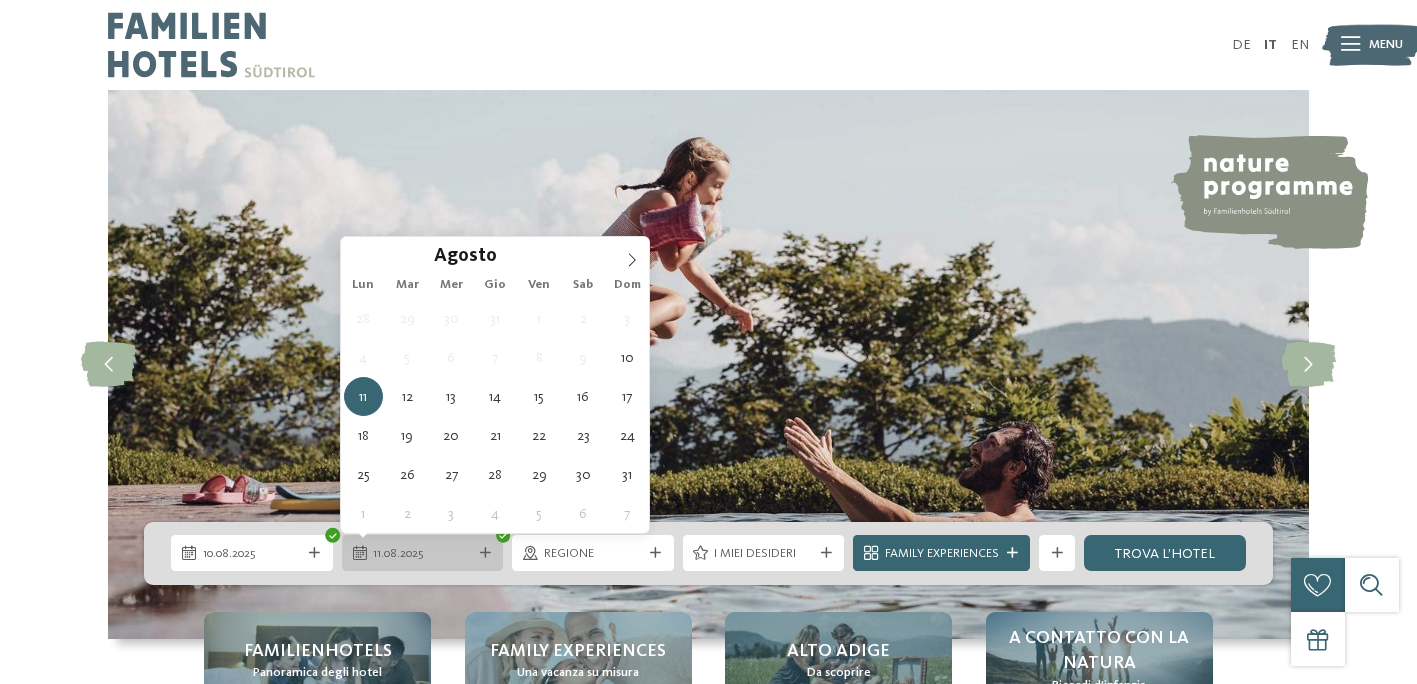 click on "11.08.2025" at bounding box center (422, 554) 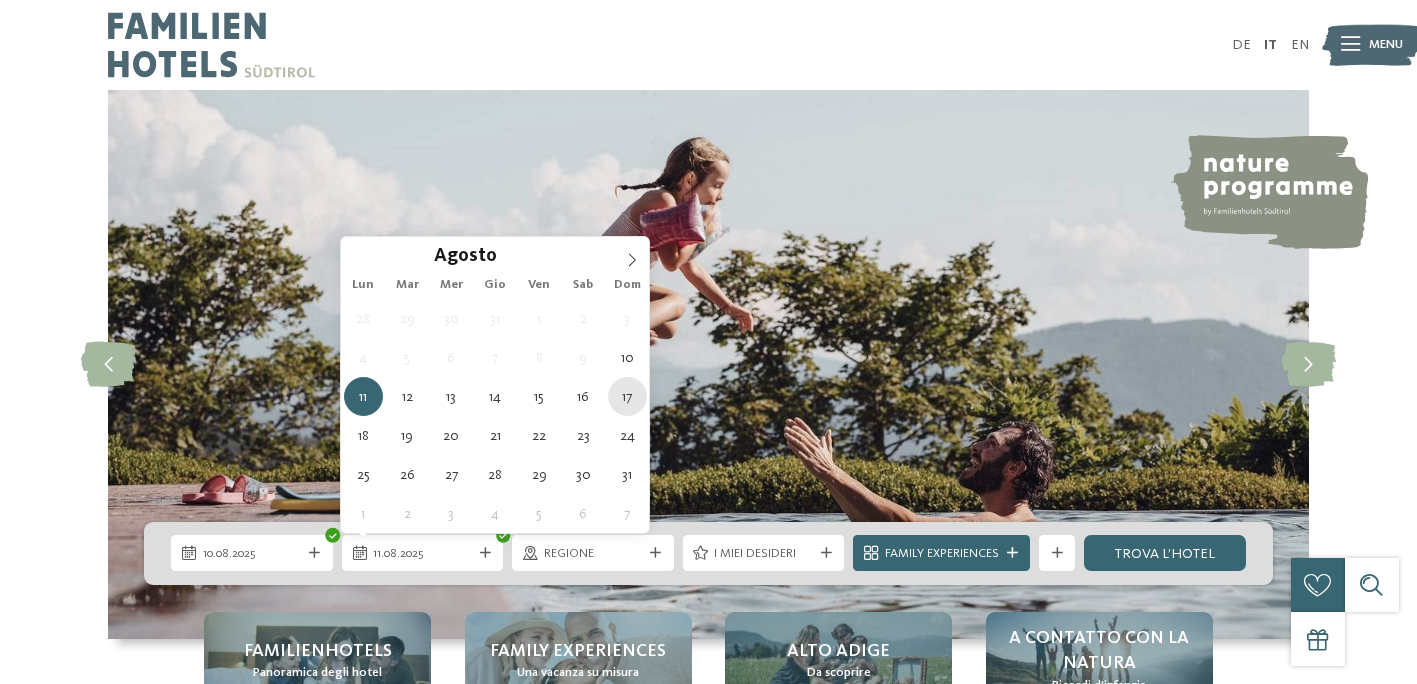 type on "17.08.2025" 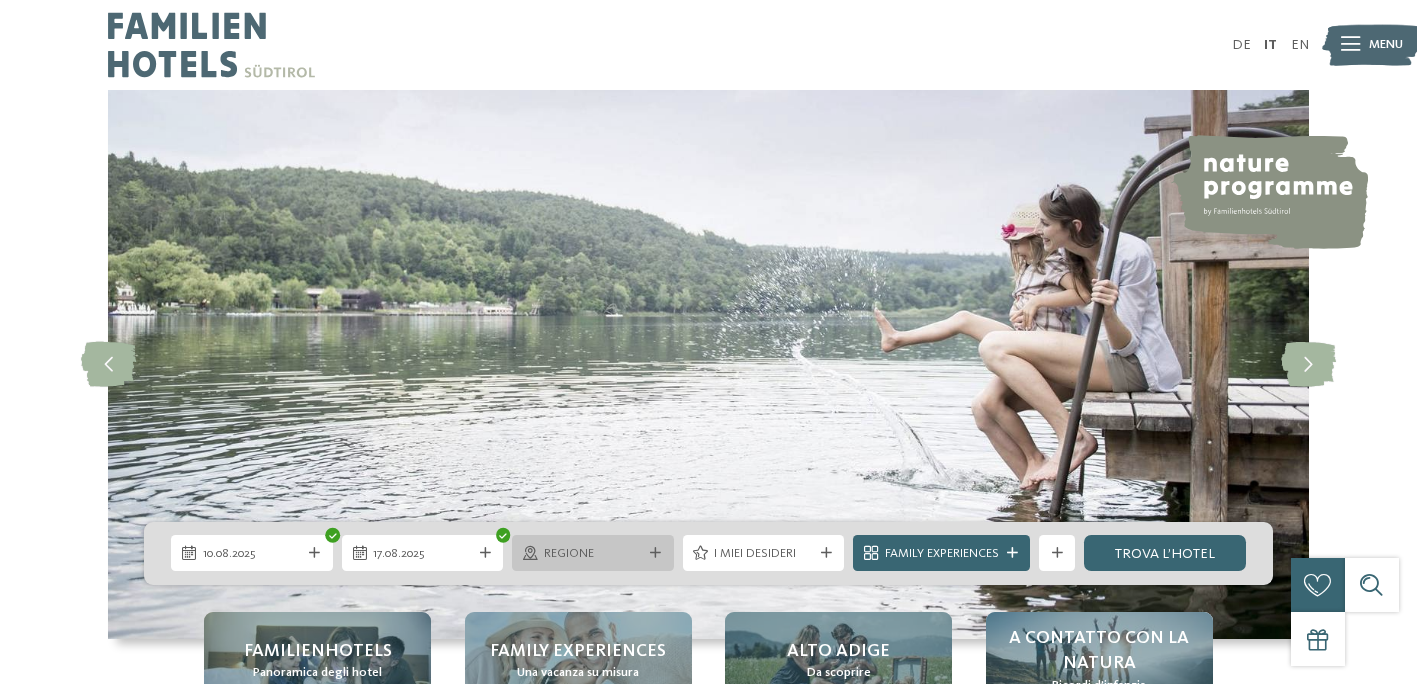 click on "Regione" at bounding box center (593, 554) 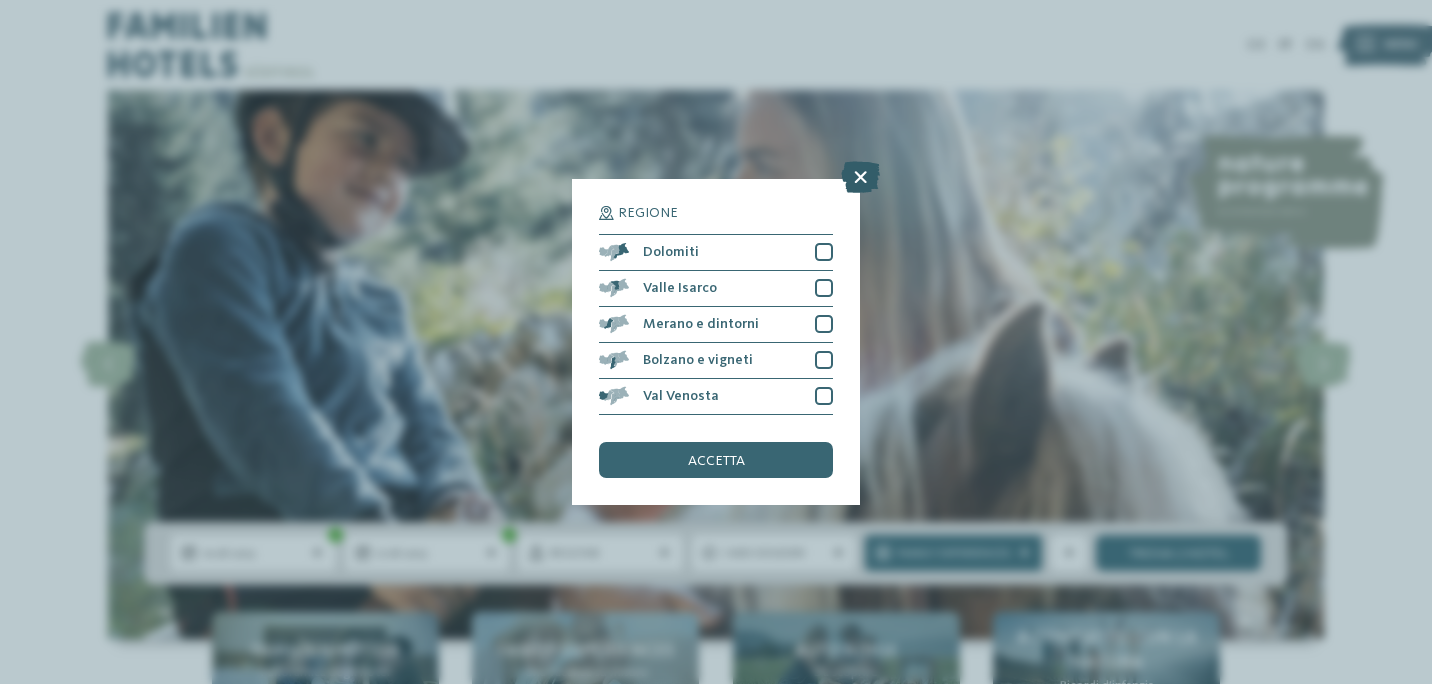 click at bounding box center (860, 177) 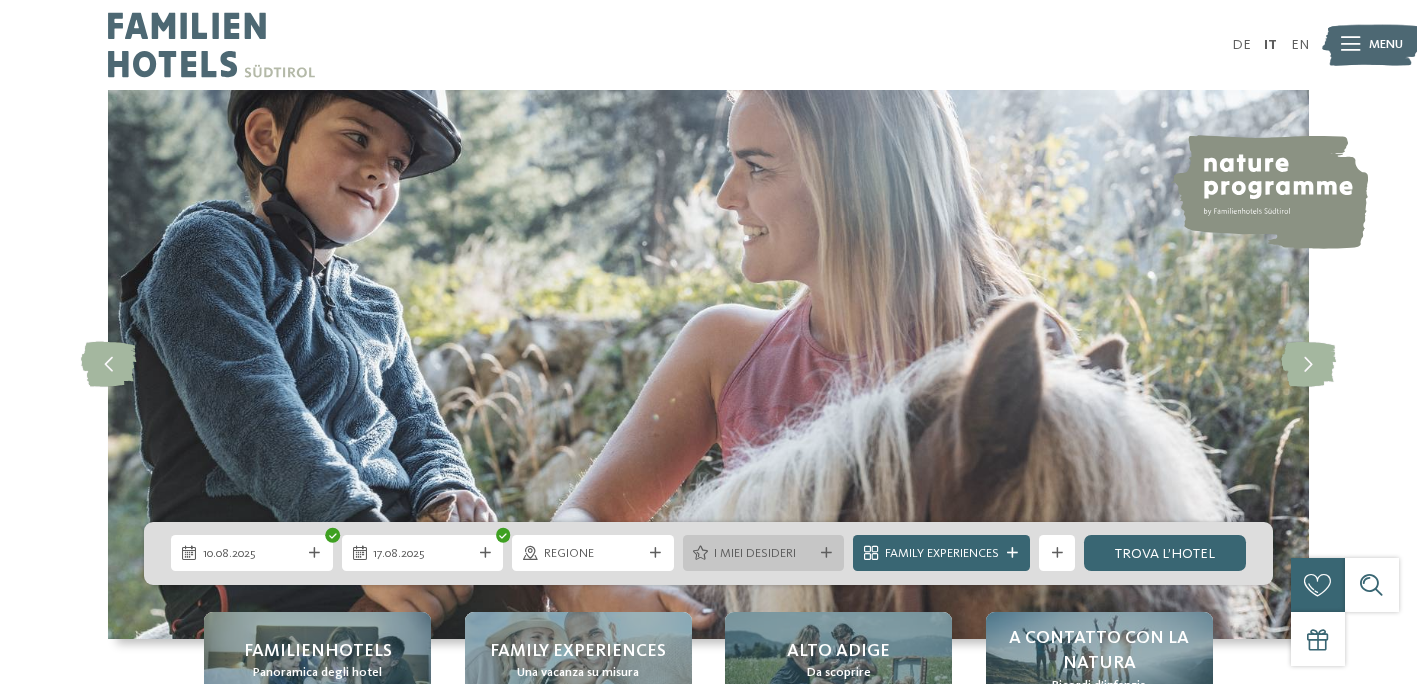 click at bounding box center [826, 553] 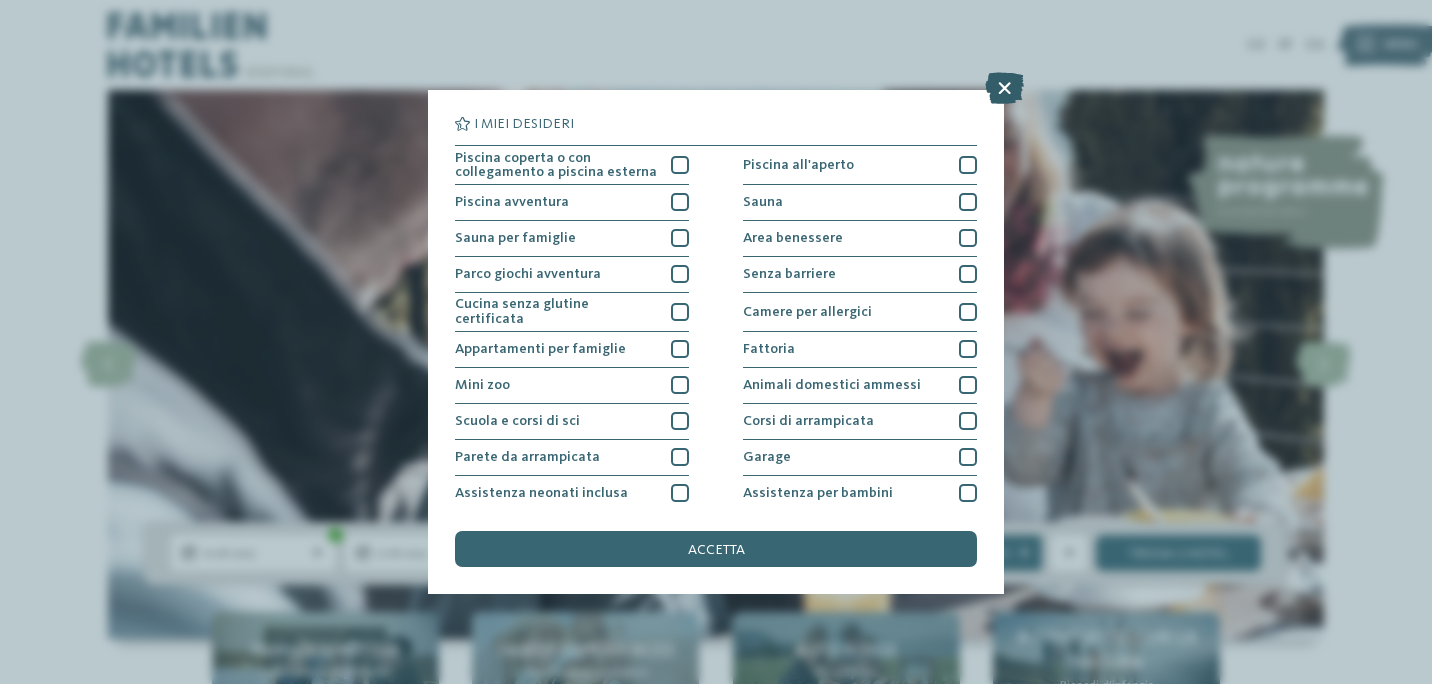 click at bounding box center (1004, 88) 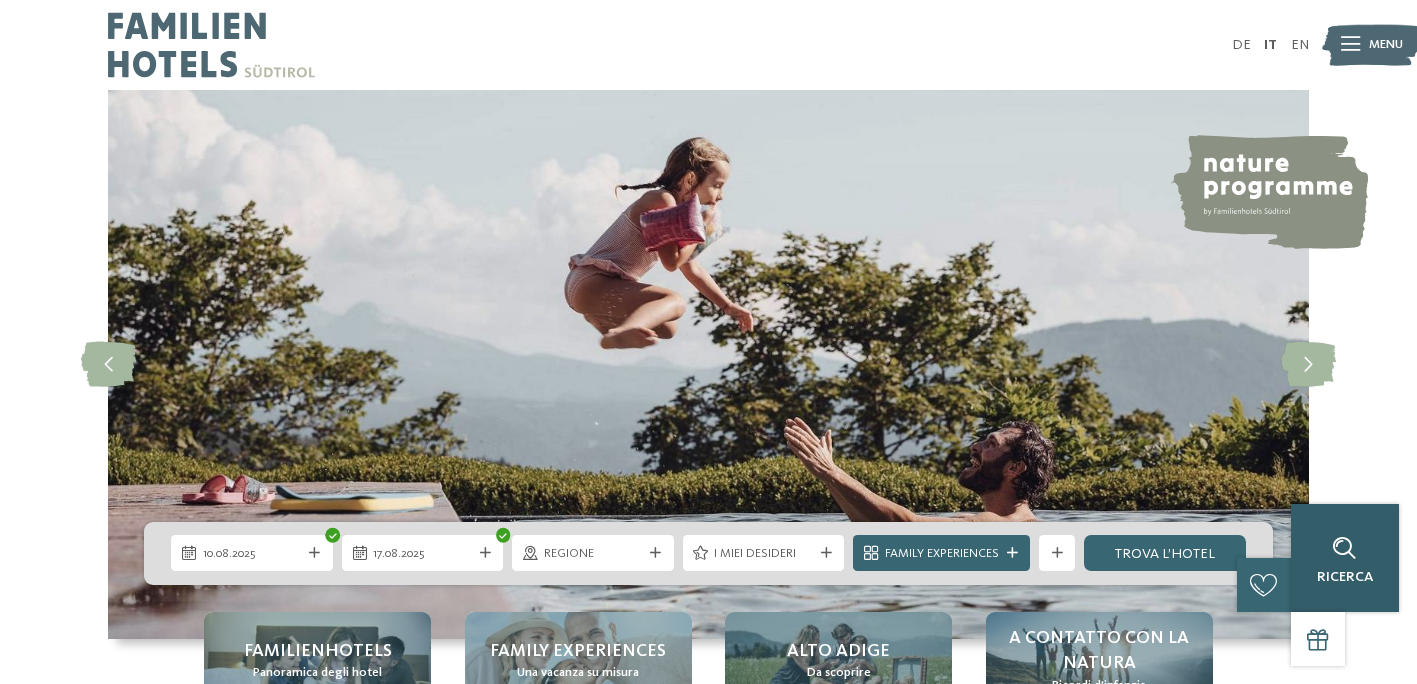 click on "Ricerca" at bounding box center [1345, 558] 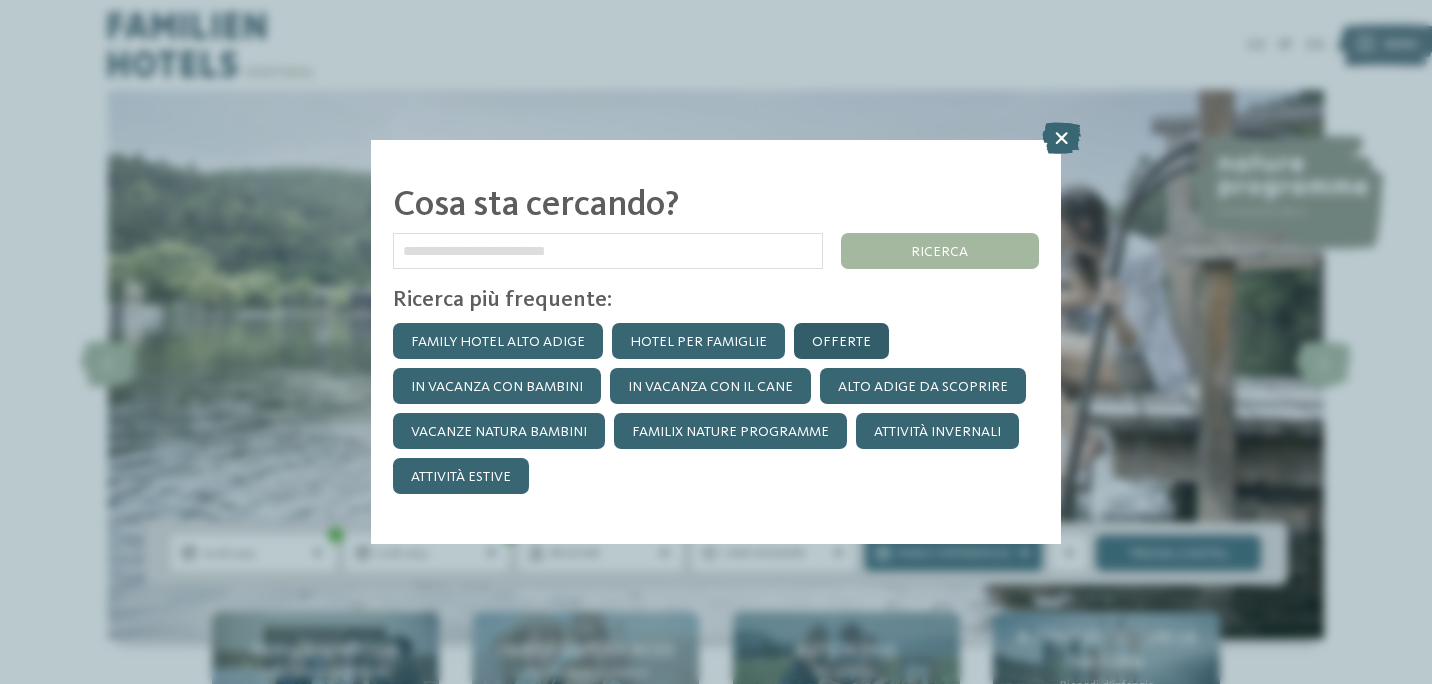 click on "Offerte" at bounding box center (841, 341) 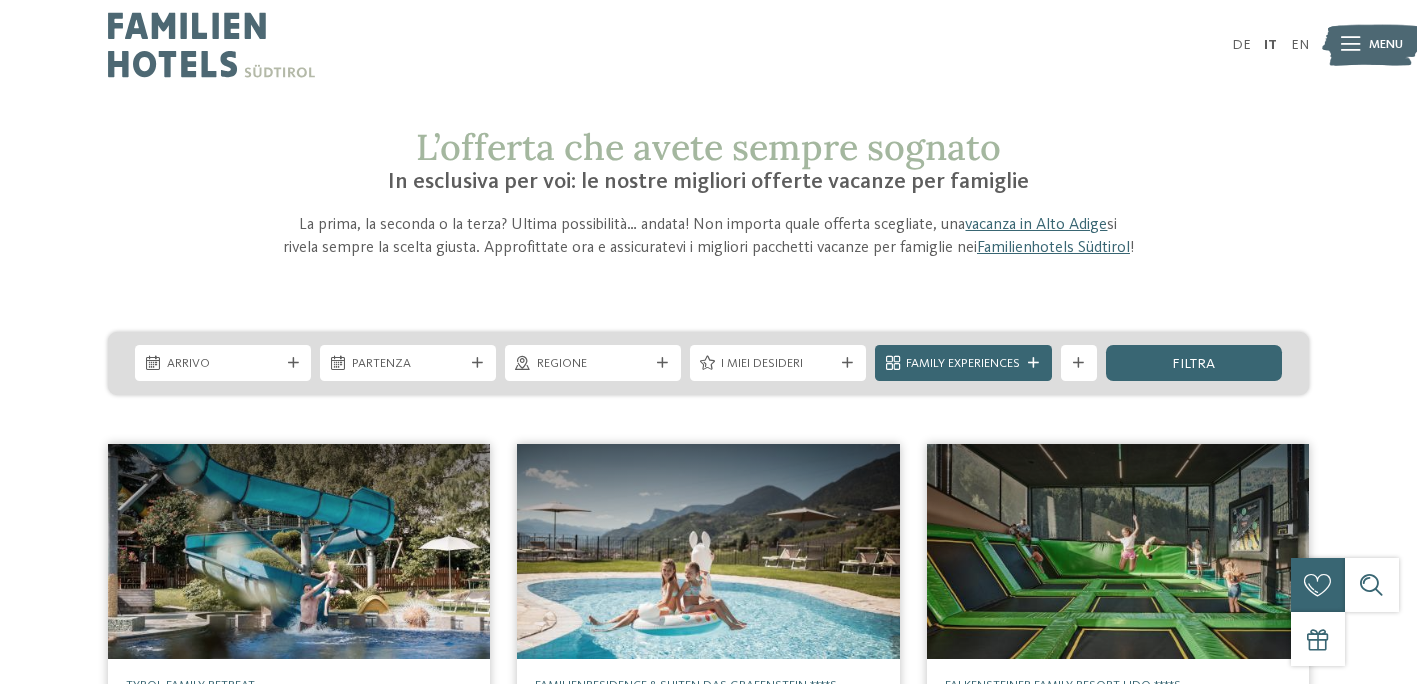 scroll, scrollTop: 0, scrollLeft: 0, axis: both 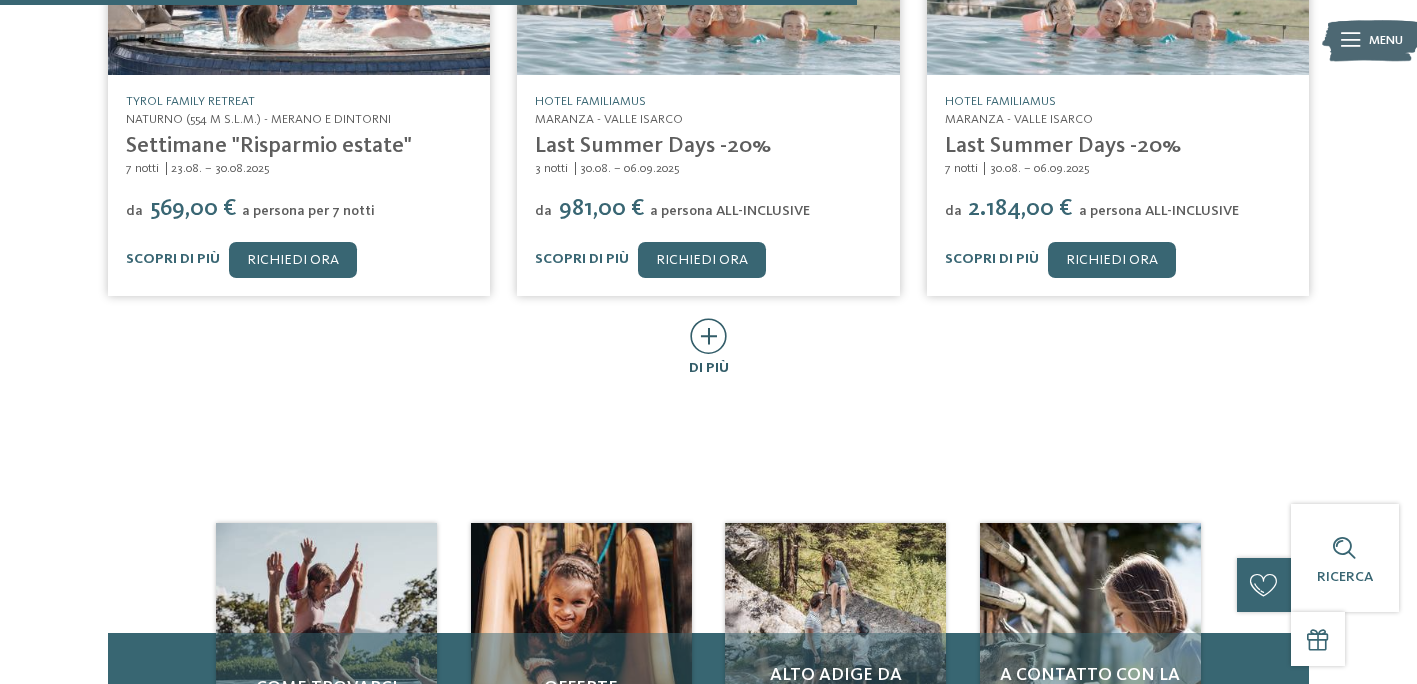 click at bounding box center (708, 336) 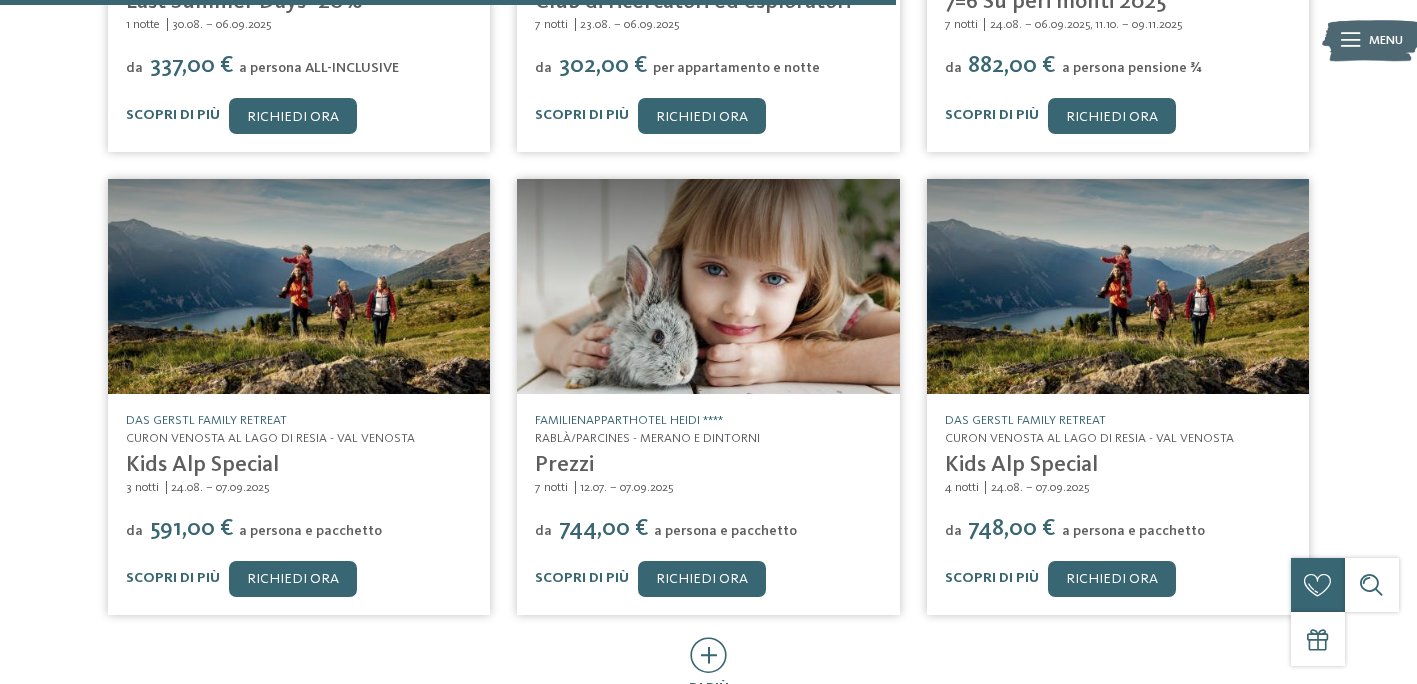 scroll, scrollTop: 1680, scrollLeft: 0, axis: vertical 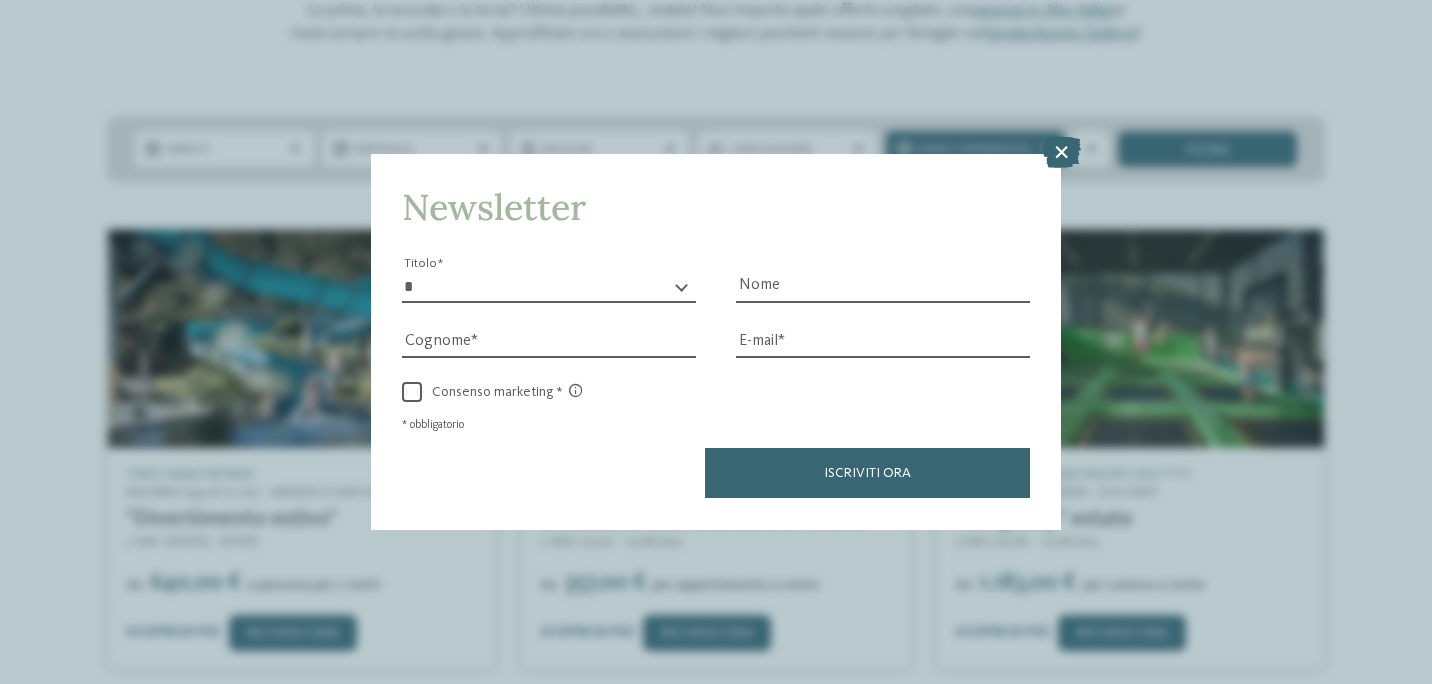 click on "* ****** ******* ******** ******" at bounding box center [549, 287] 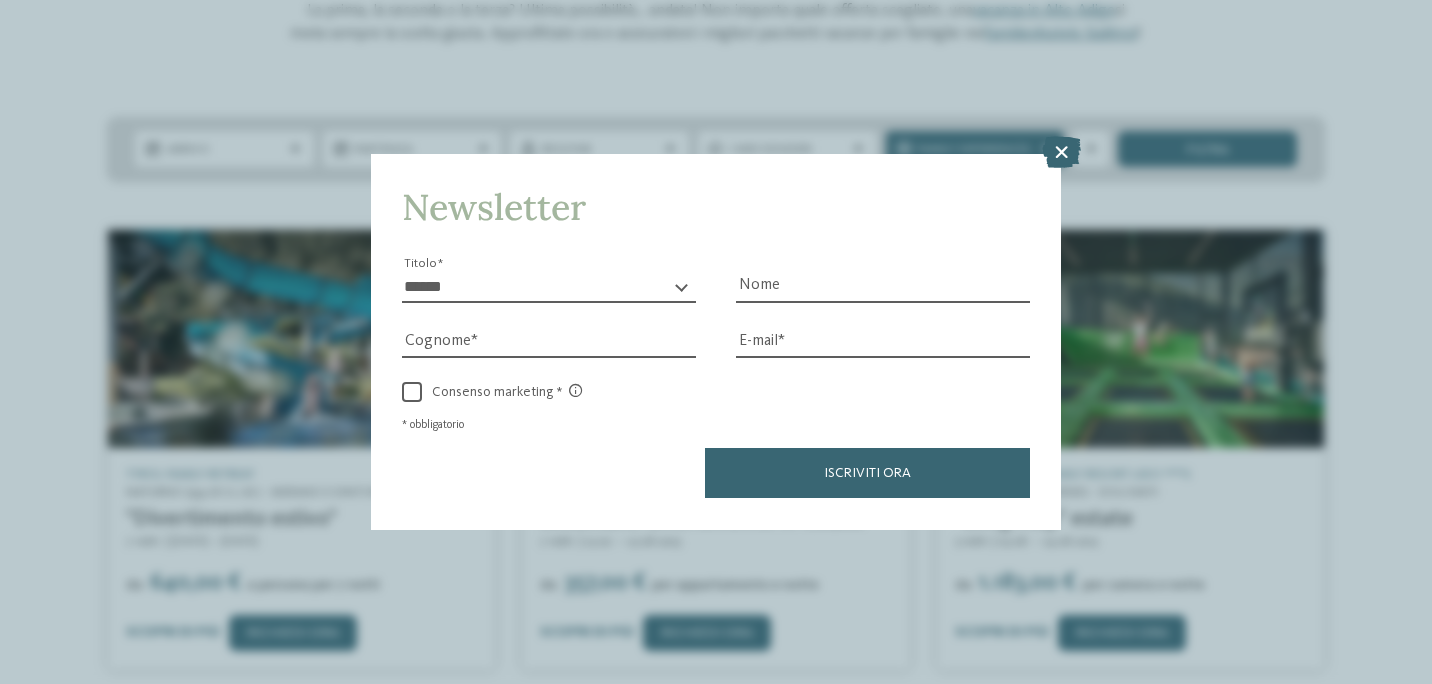 click on "* ****** ******* ******** ******" at bounding box center [549, 287] 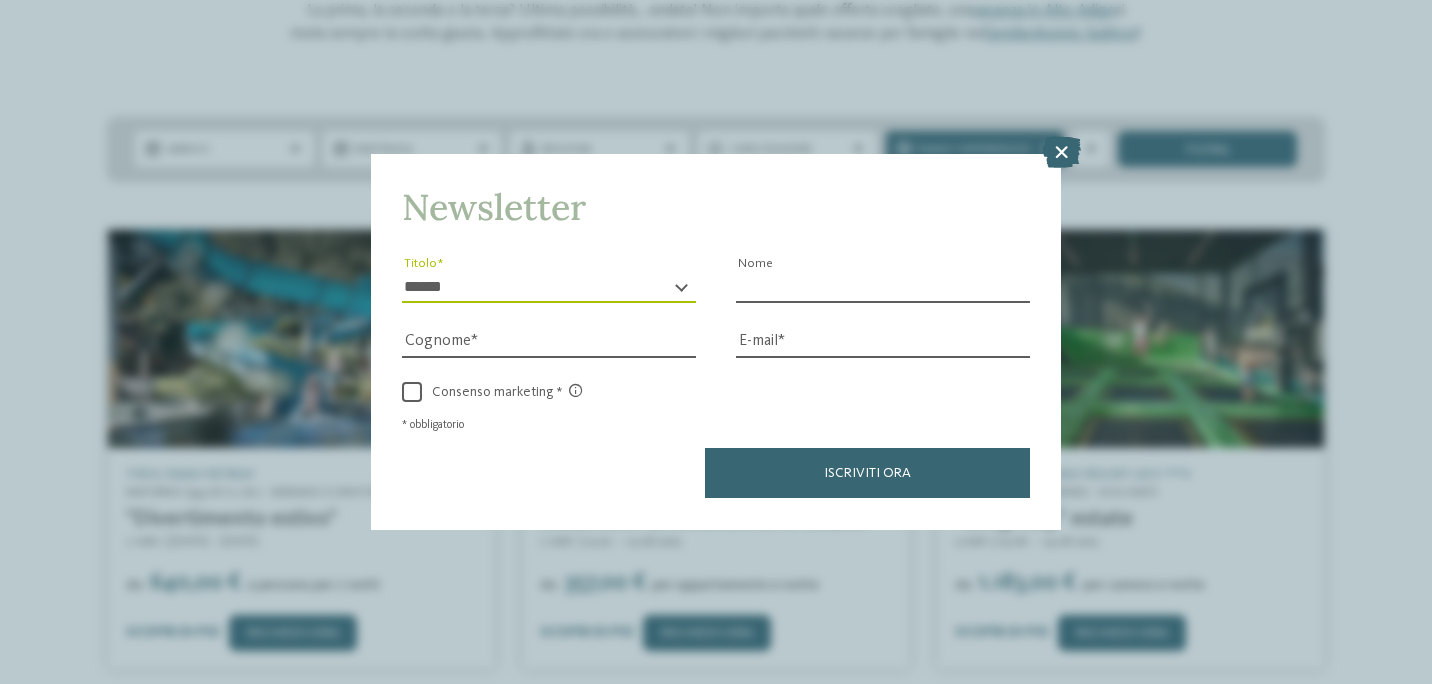 click on "Nome" at bounding box center [883, 287] 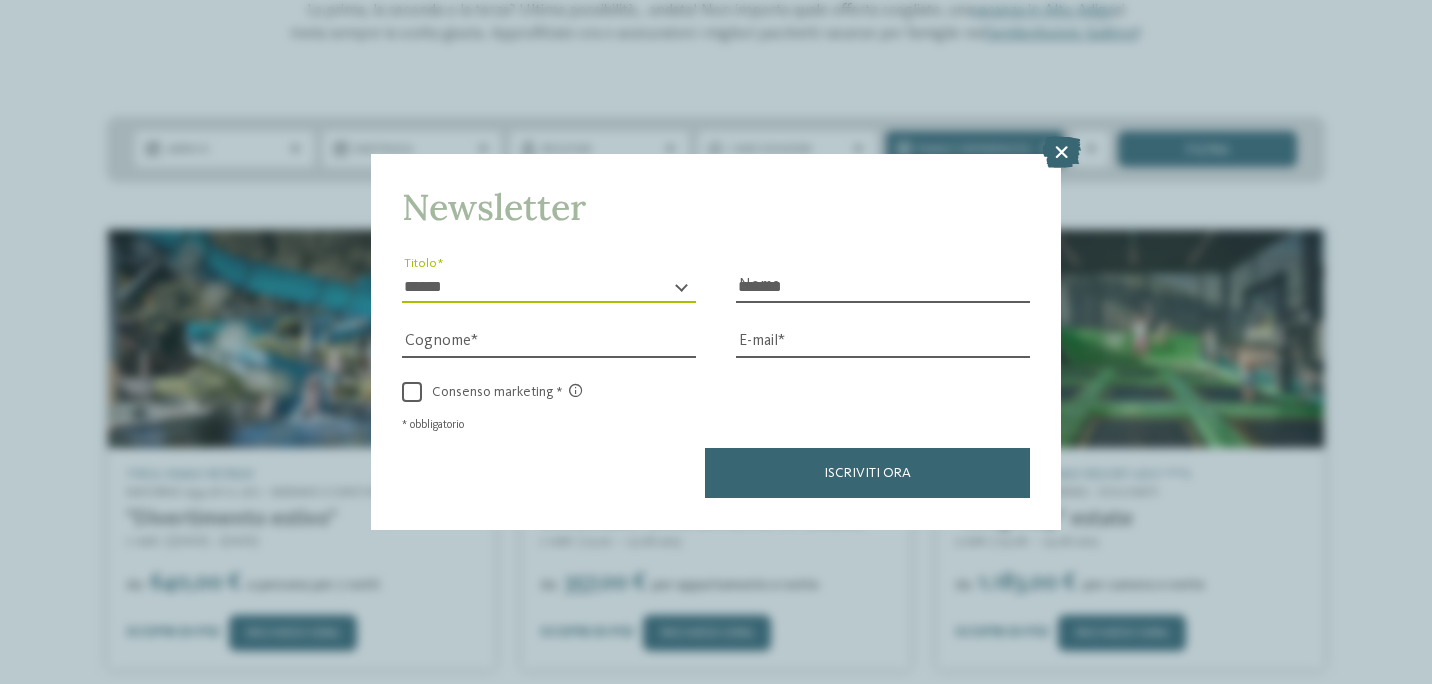 type on "********" 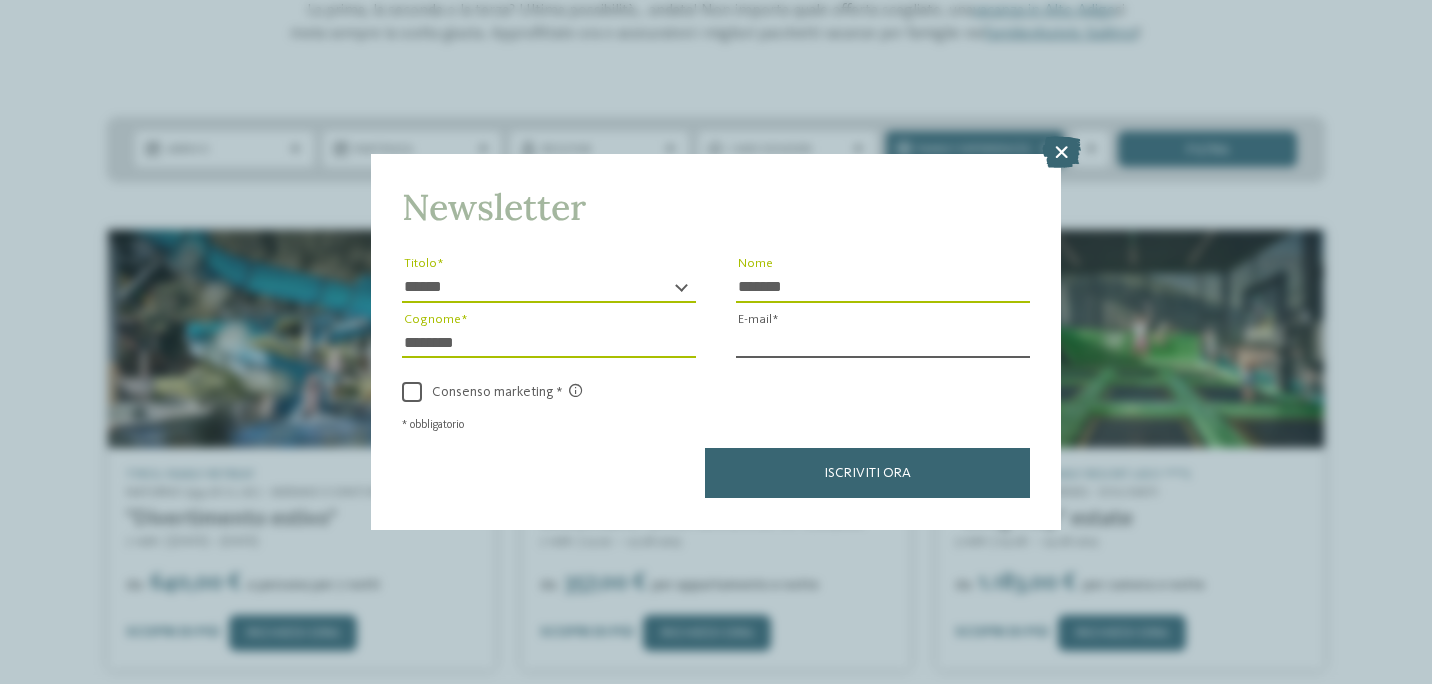 click on "E-mail" at bounding box center (883, 343) 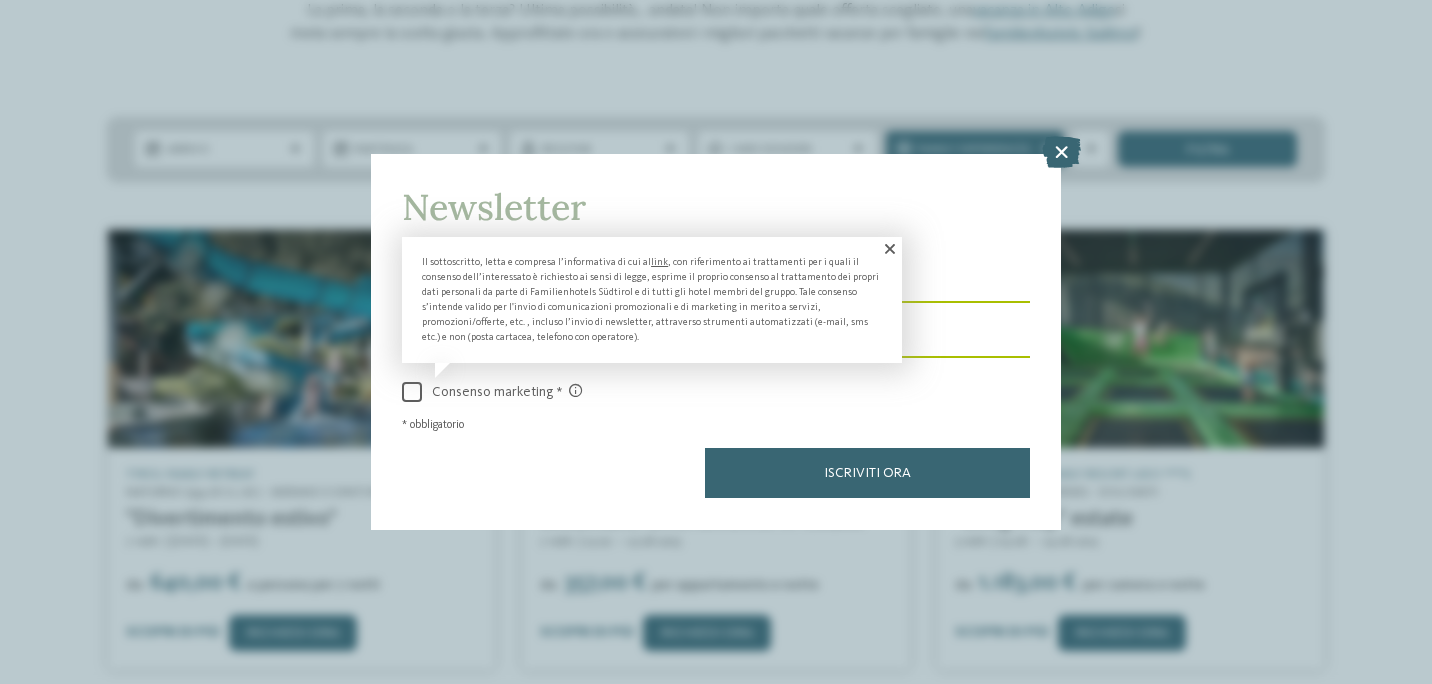 click at bounding box center (412, 392) 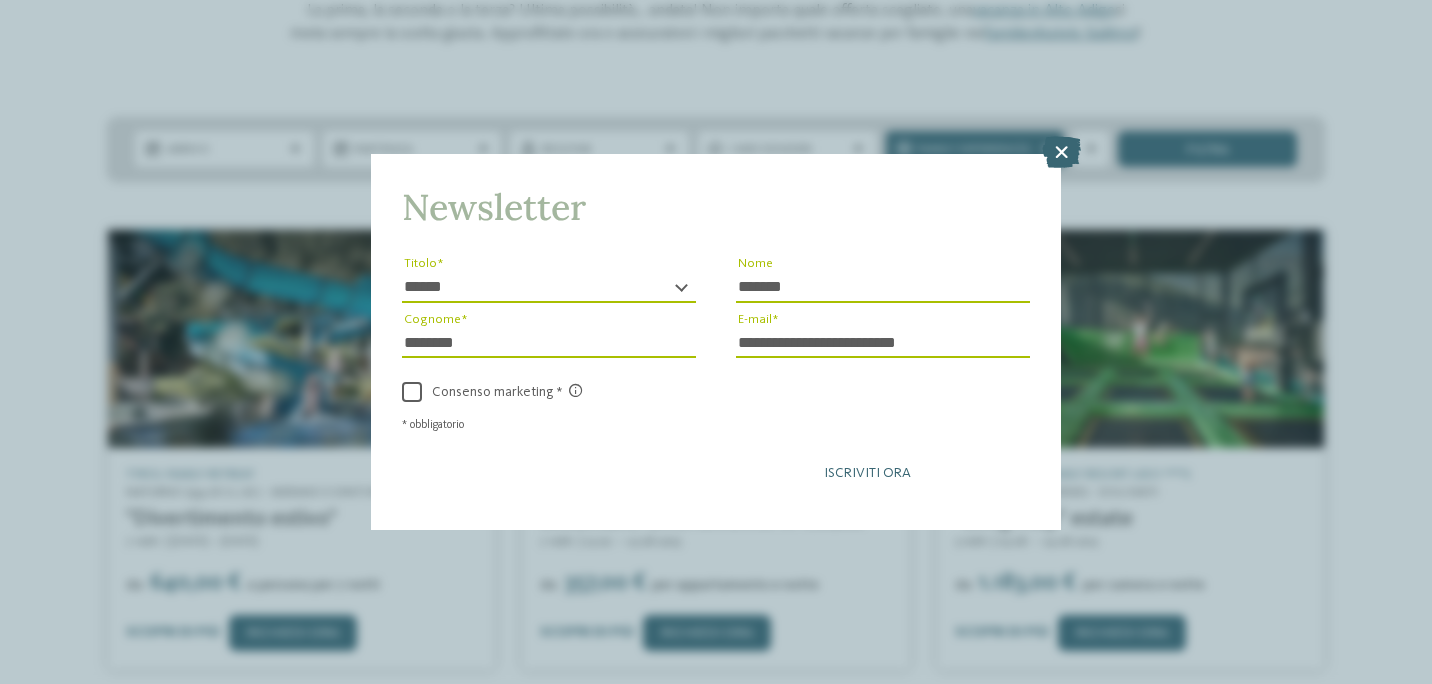 click on "Iscriviti ora" at bounding box center (867, 473) 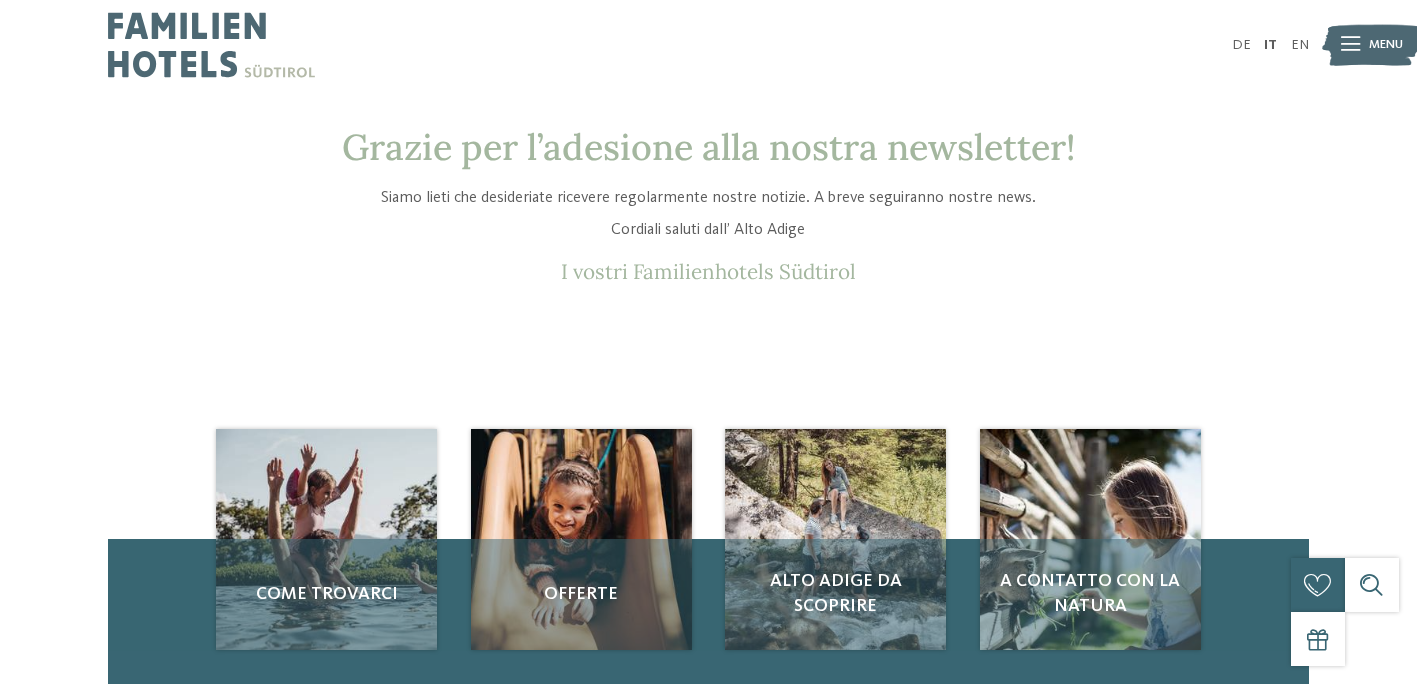 scroll, scrollTop: 0, scrollLeft: 0, axis: both 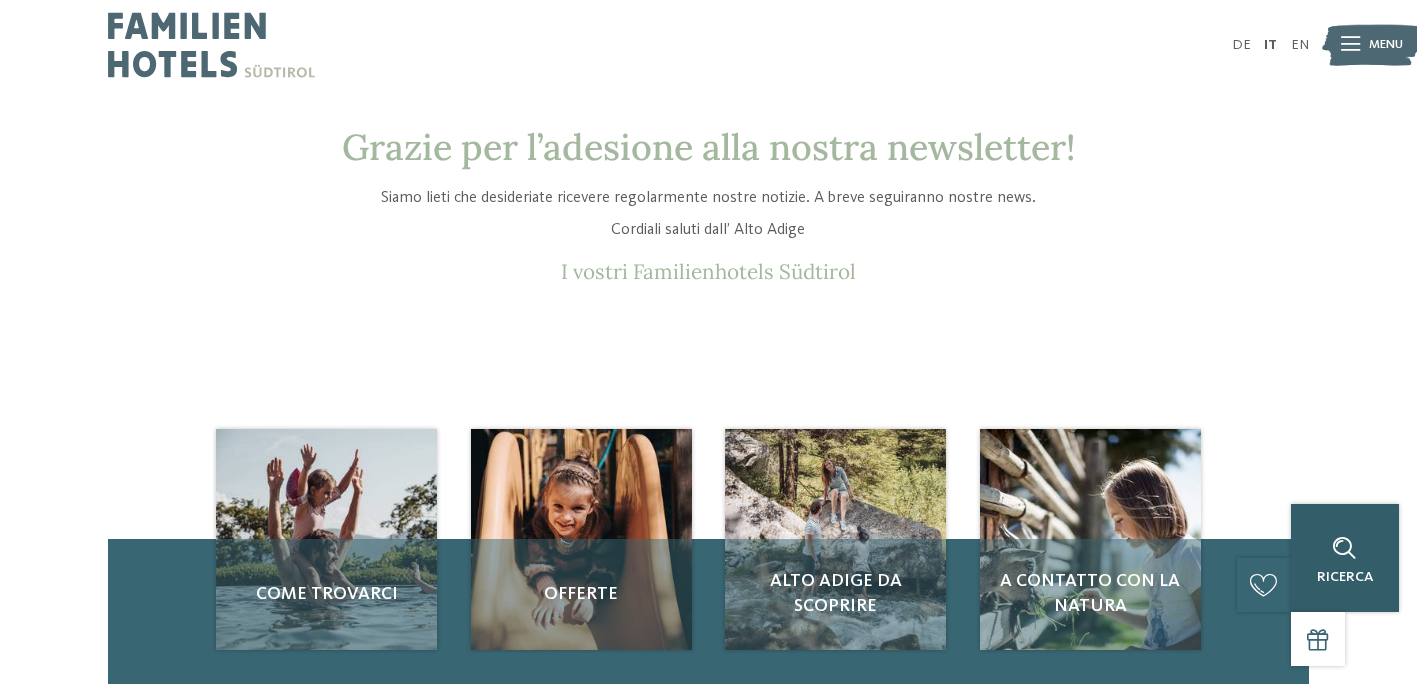 click on "Ricerca" at bounding box center [1345, 577] 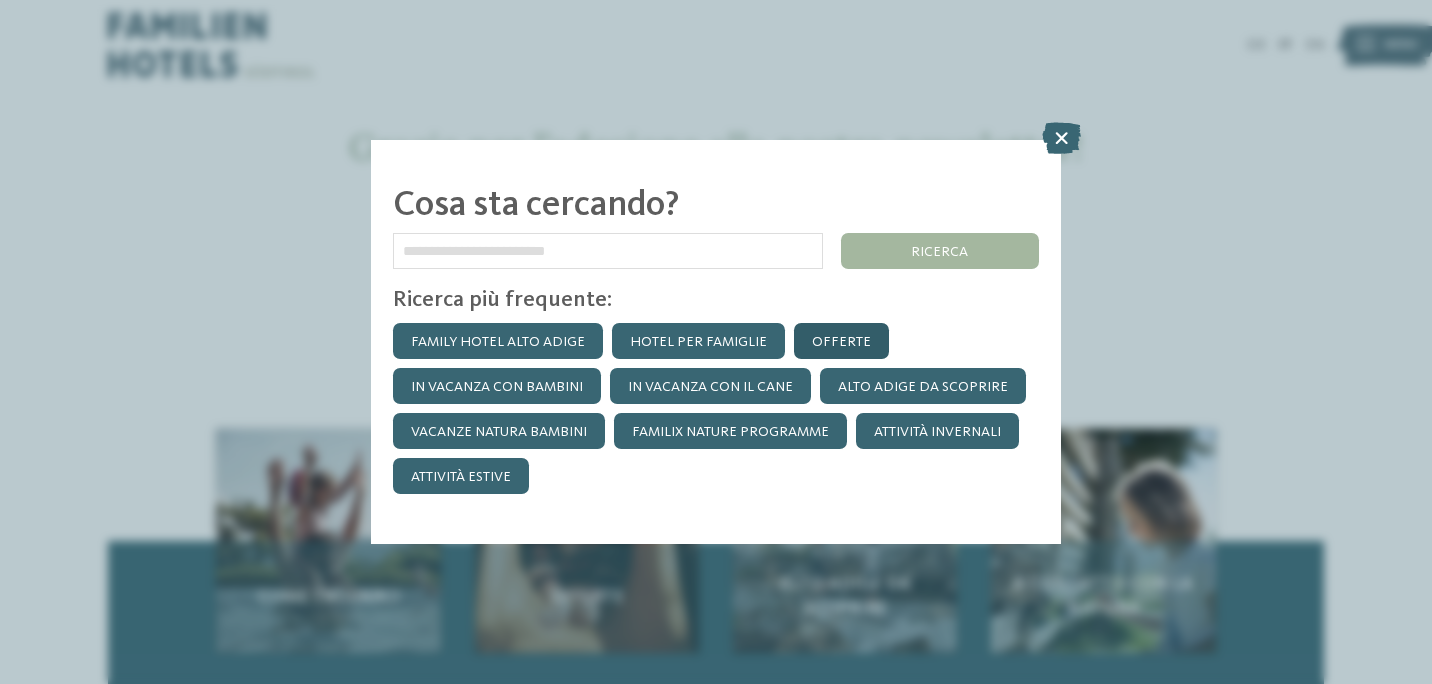 click on "Offerte" at bounding box center (841, 341) 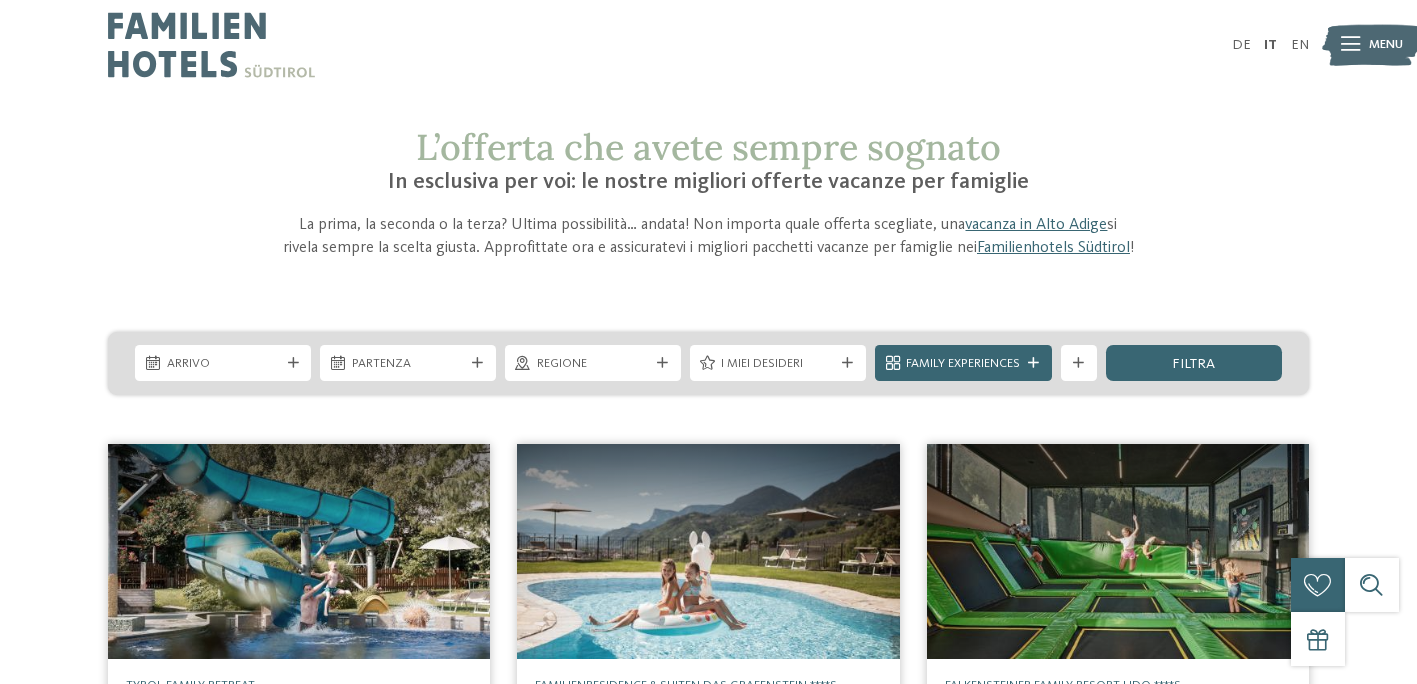 scroll, scrollTop: 0, scrollLeft: 0, axis: both 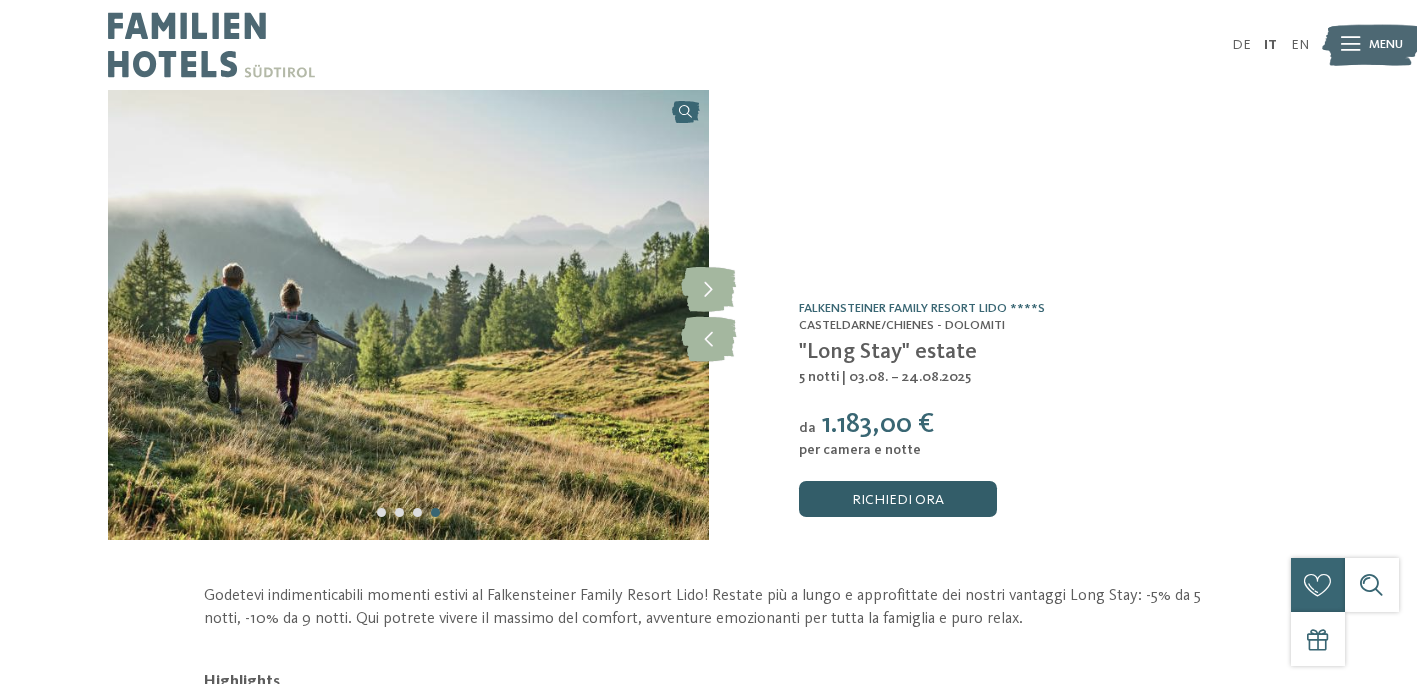 click on "Richiedi ora" at bounding box center [898, 499] 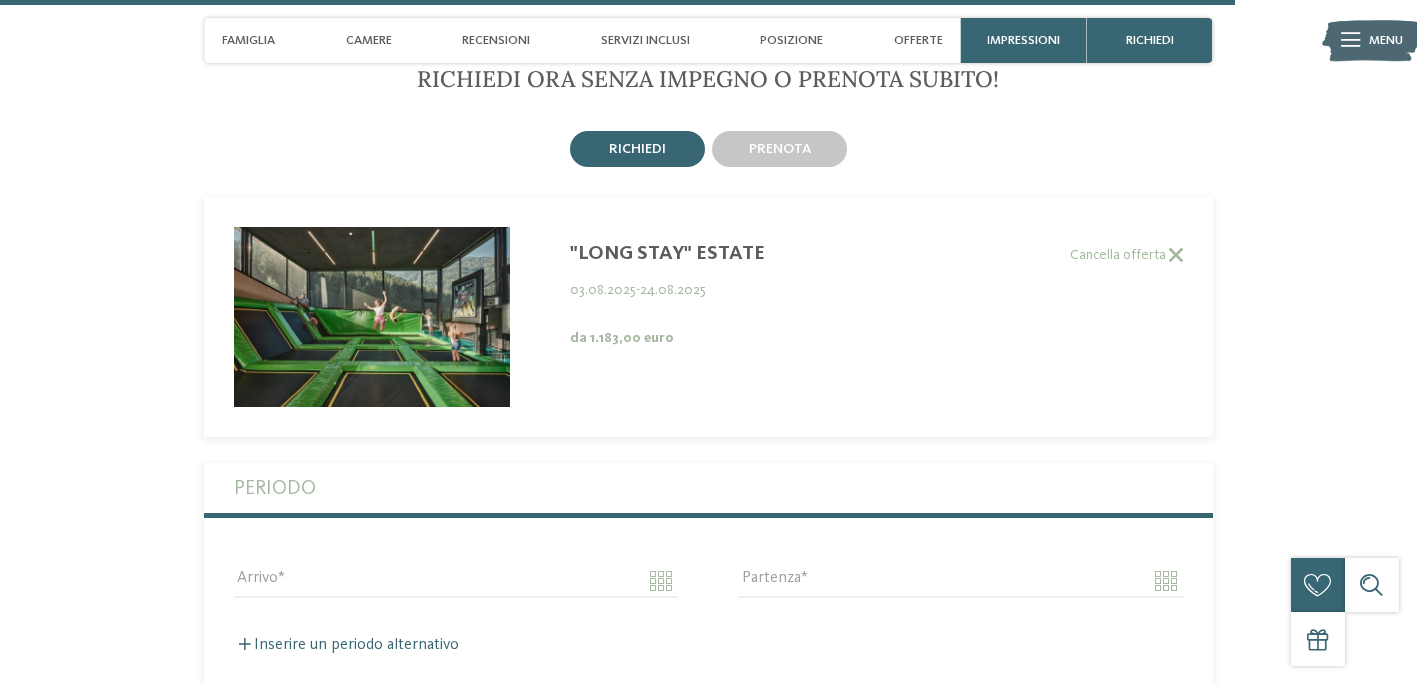 scroll, scrollTop: 4393, scrollLeft: 0, axis: vertical 